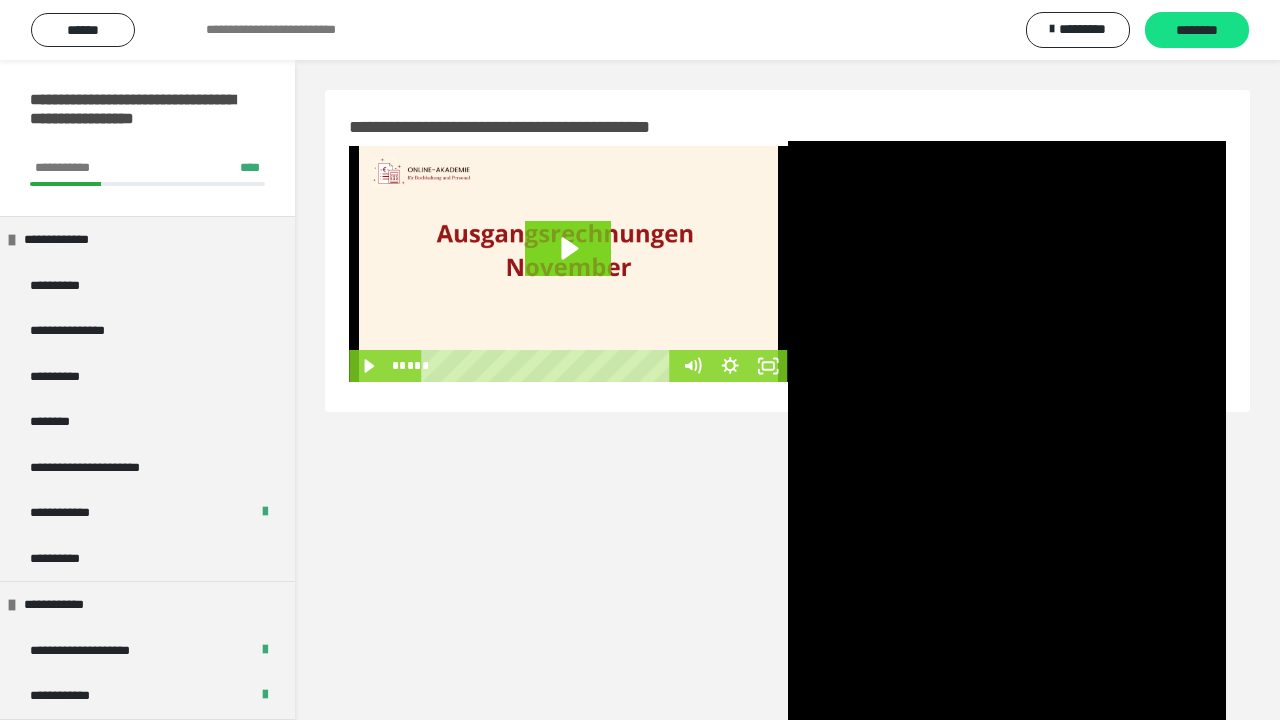 scroll, scrollTop: 60, scrollLeft: 0, axis: vertical 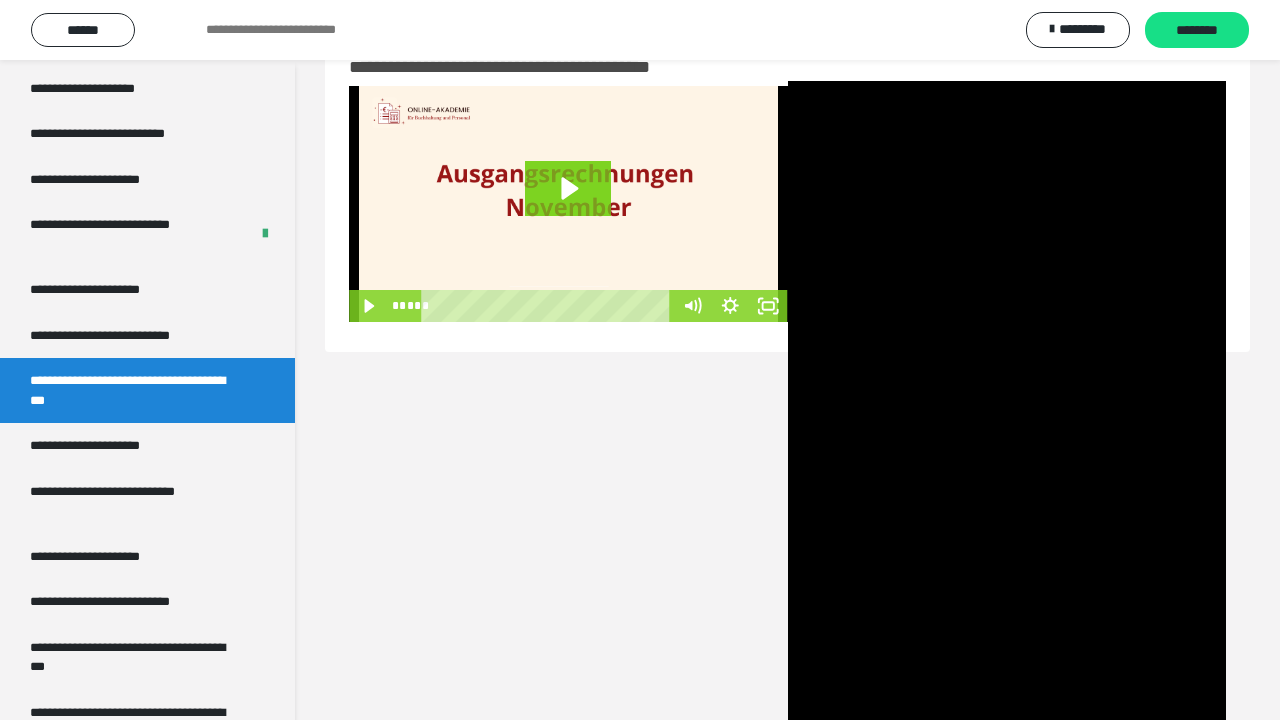 click 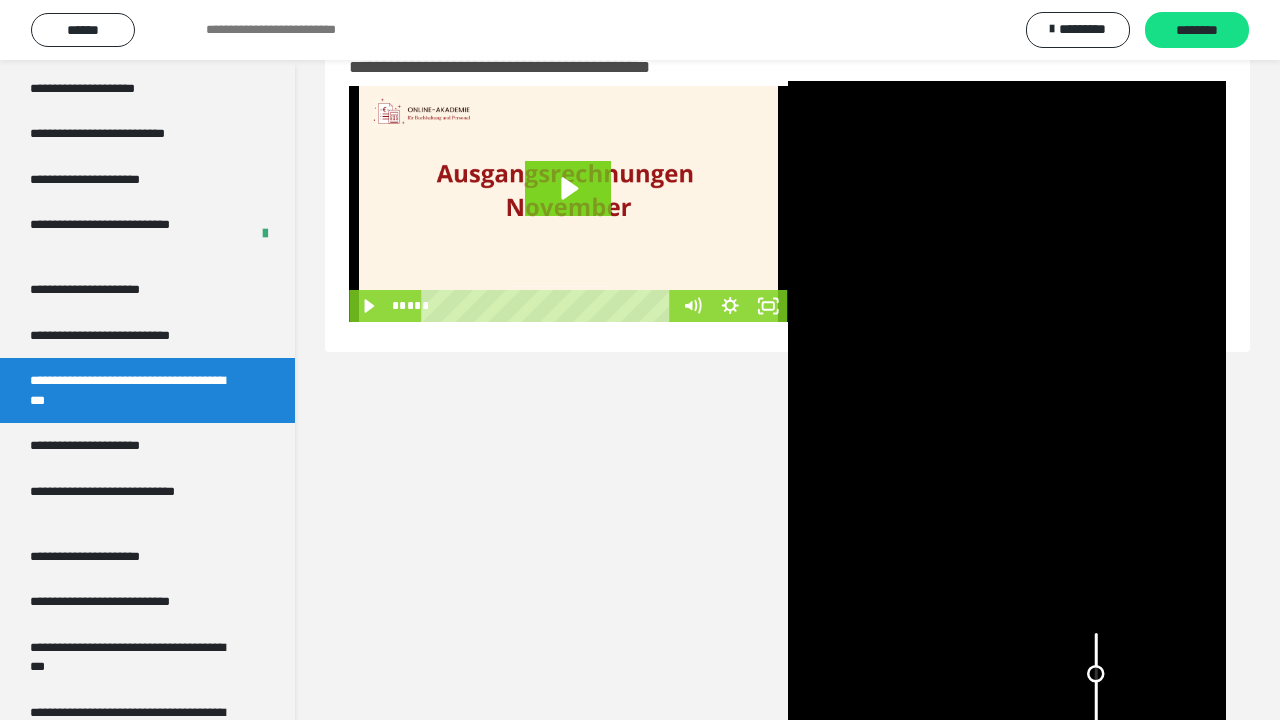 drag, startPoint x: 1152, startPoint y: 550, endPoint x: 1156, endPoint y: 593, distance: 43.185646 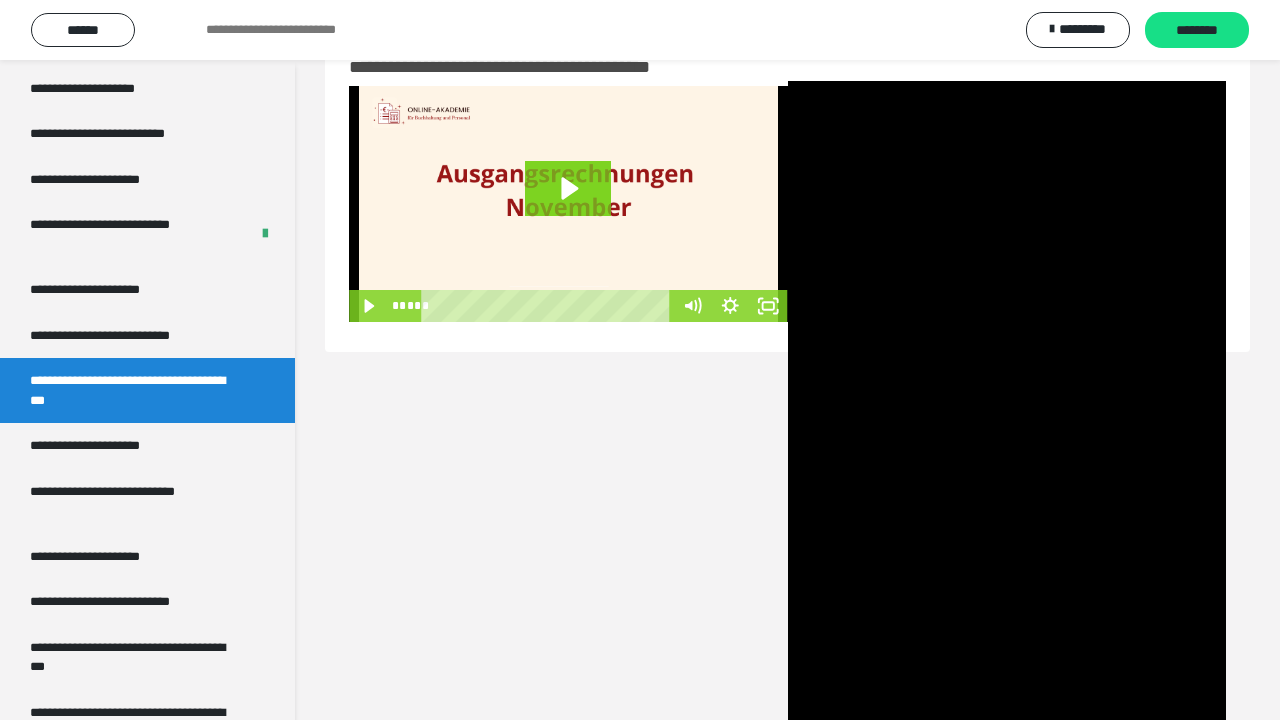 click 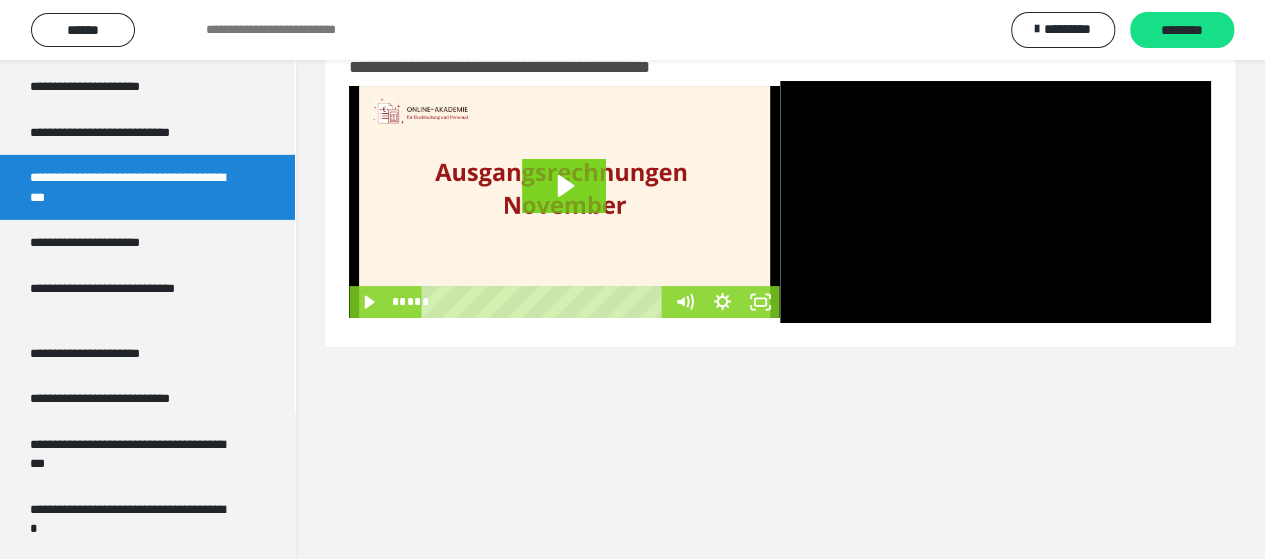 scroll, scrollTop: 3500, scrollLeft: 0, axis: vertical 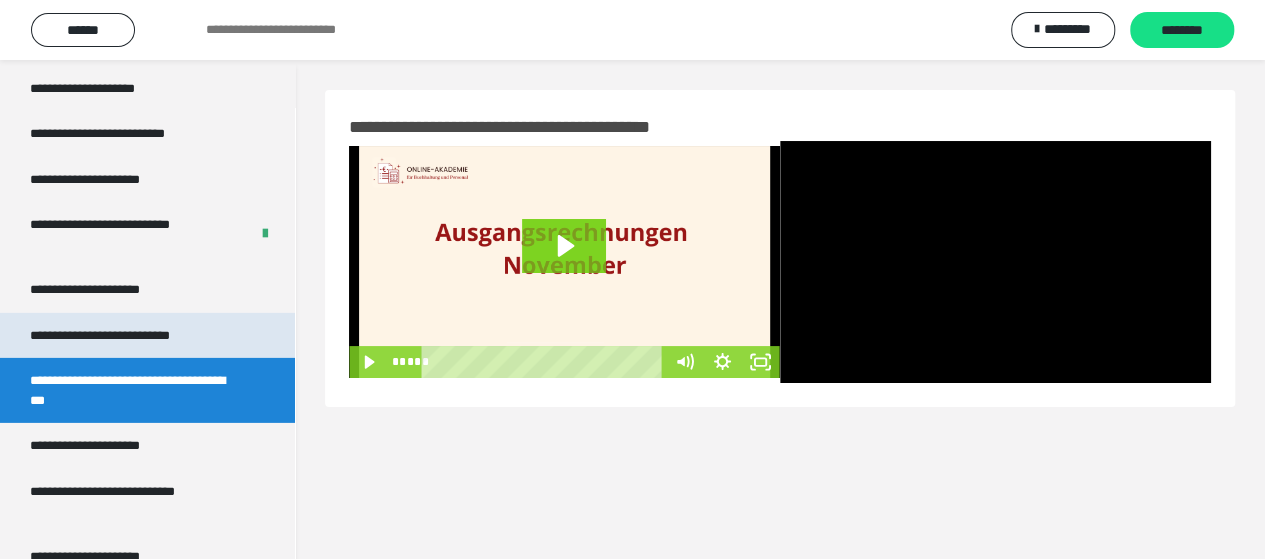 click on "**********" at bounding box center [127, 336] 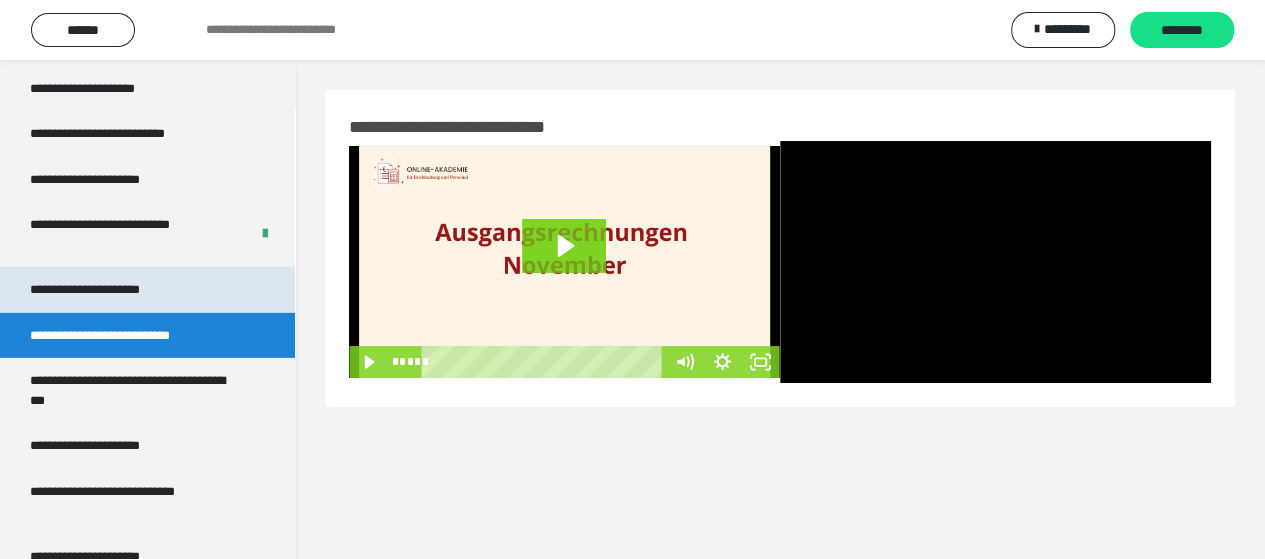 click on "**********" at bounding box center [107, 290] 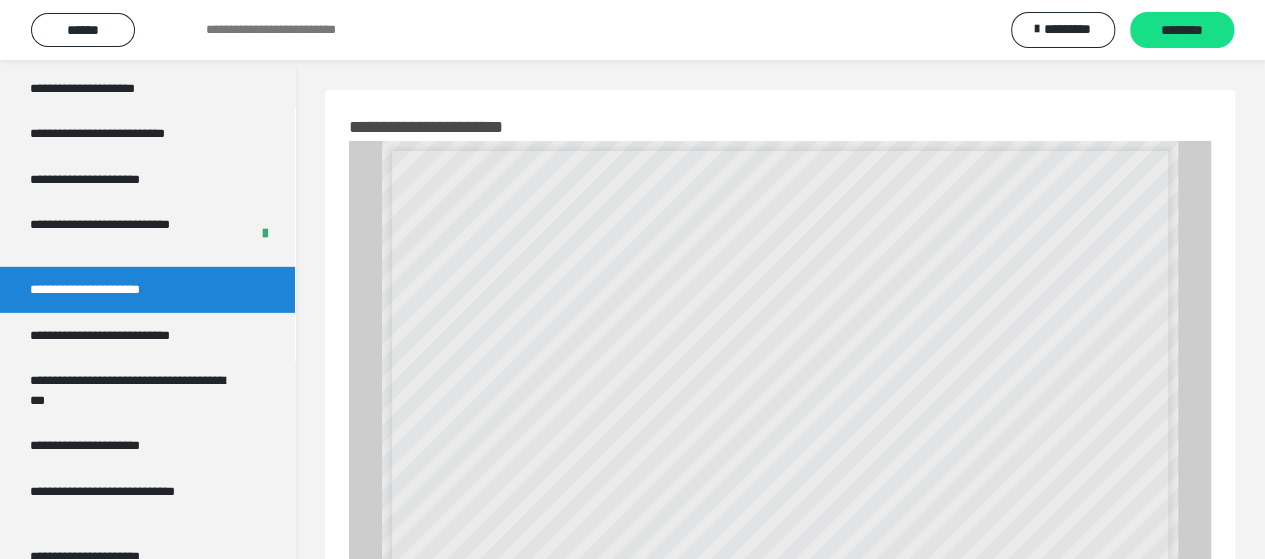 click on "**********" at bounding box center (107, 290) 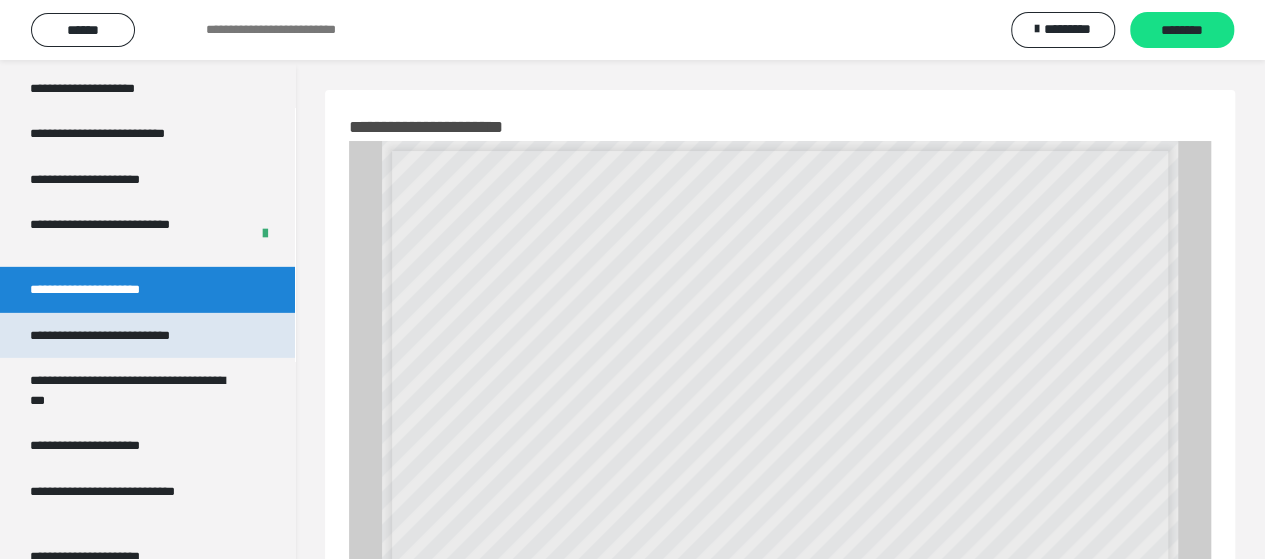 click on "**********" at bounding box center (127, 336) 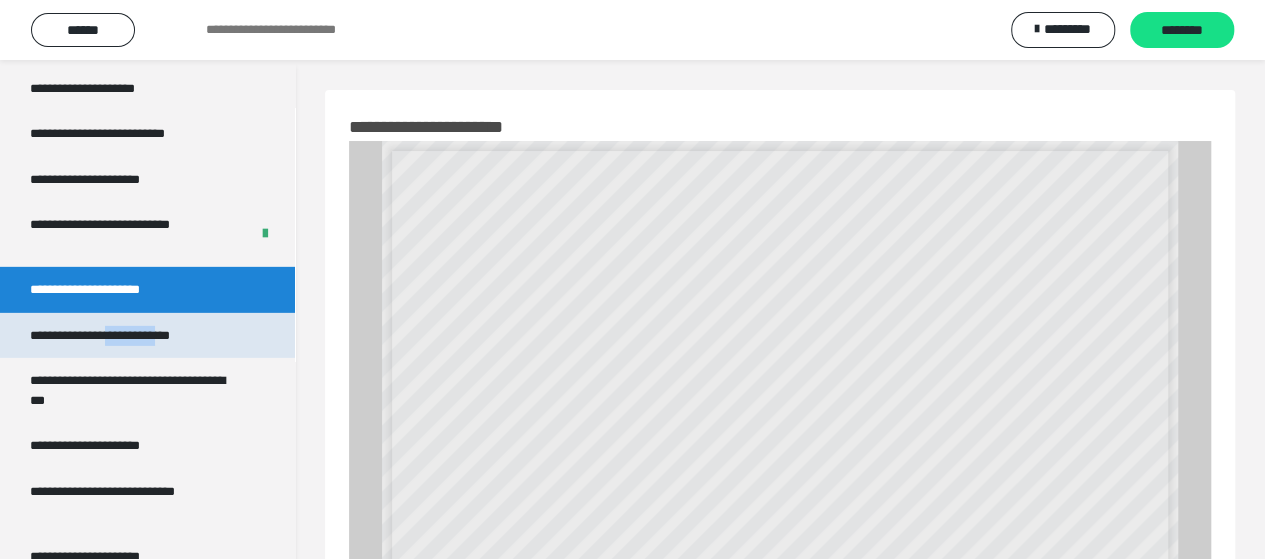 click on "**********" at bounding box center [127, 336] 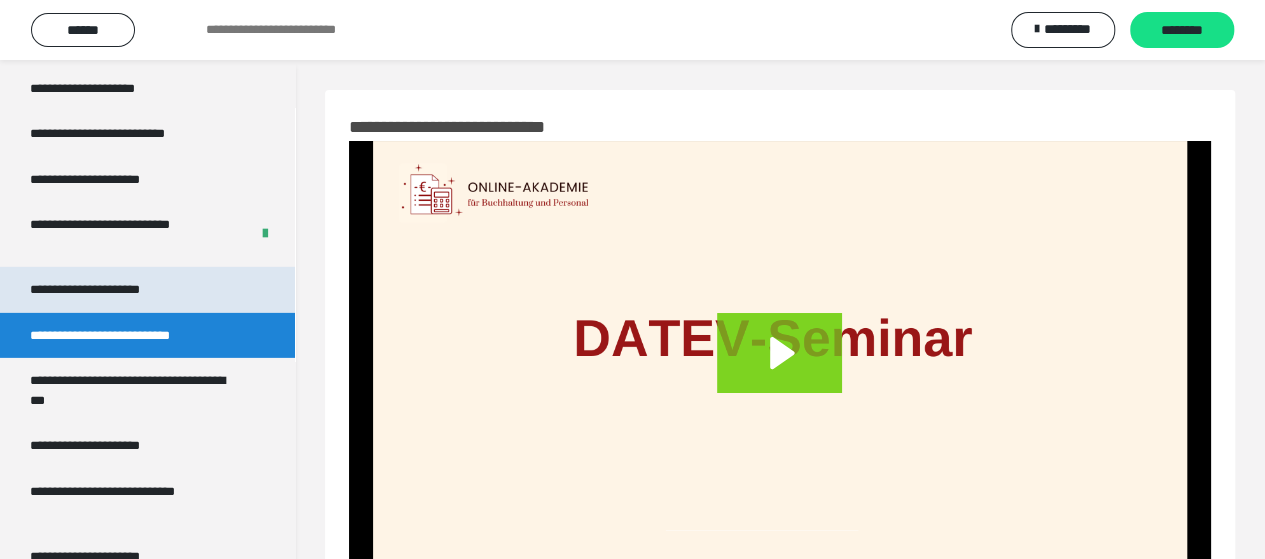 click on "**********" at bounding box center (107, 290) 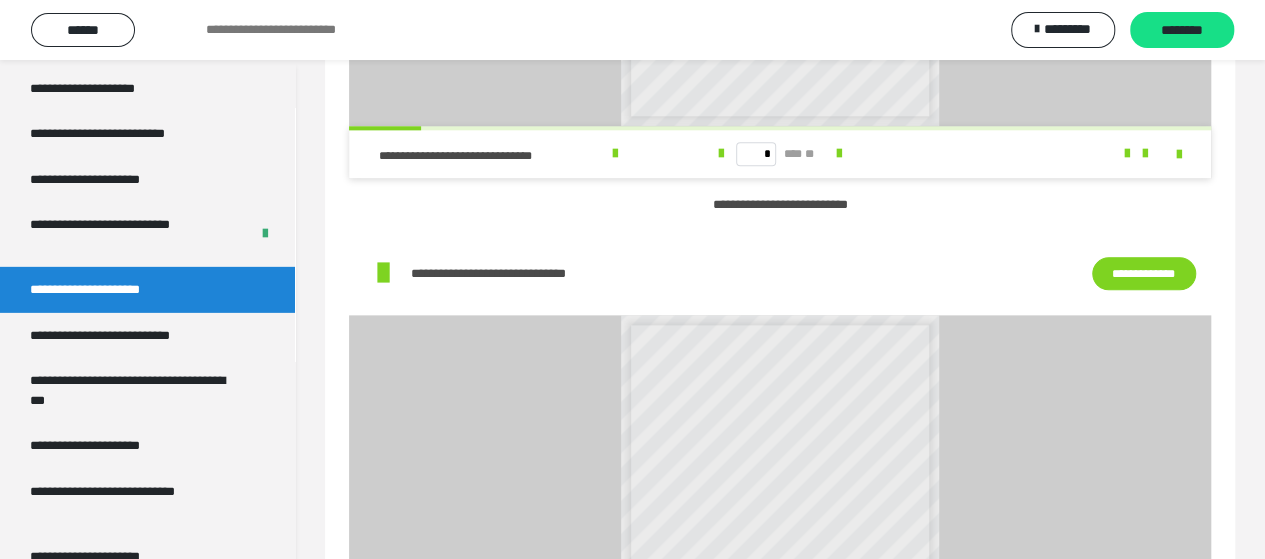 scroll, scrollTop: 1409, scrollLeft: 0, axis: vertical 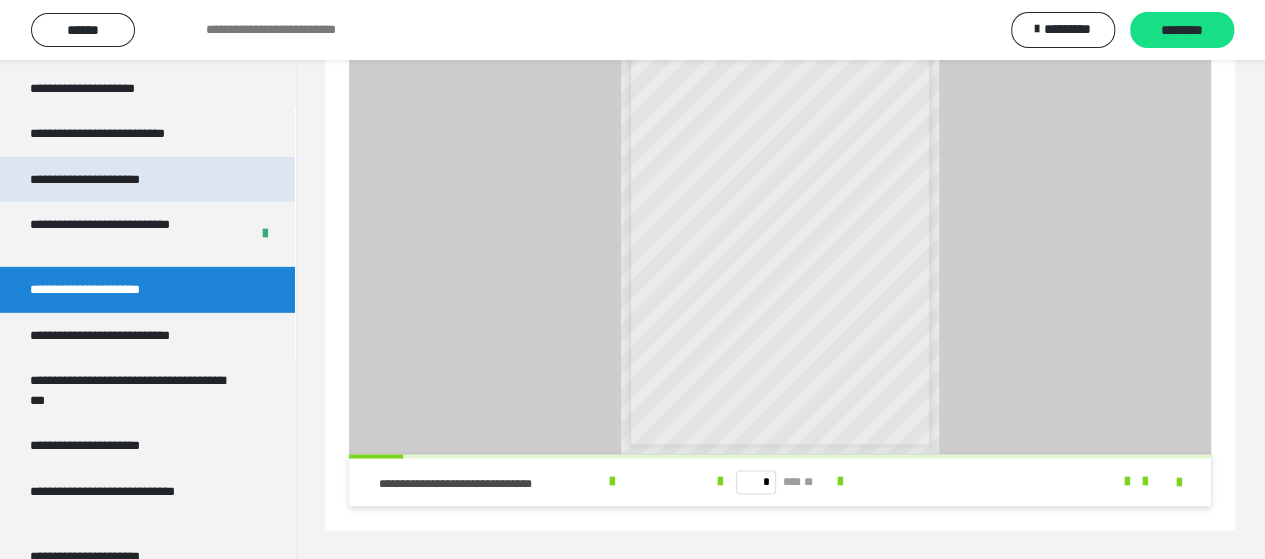 click on "**********" at bounding box center (109, 180) 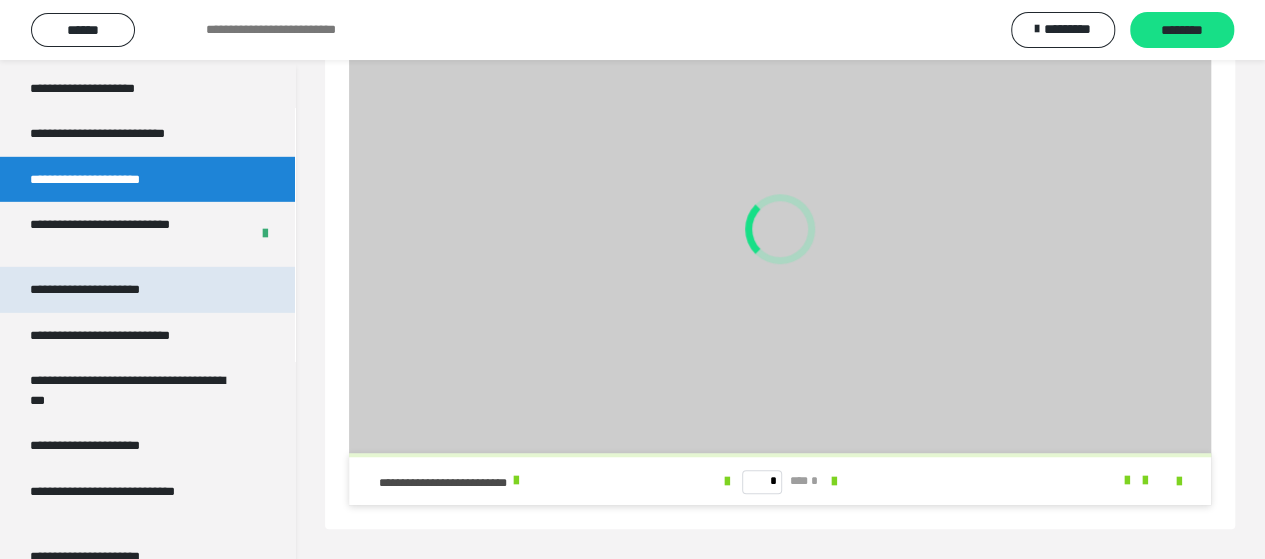 scroll, scrollTop: 636, scrollLeft: 0, axis: vertical 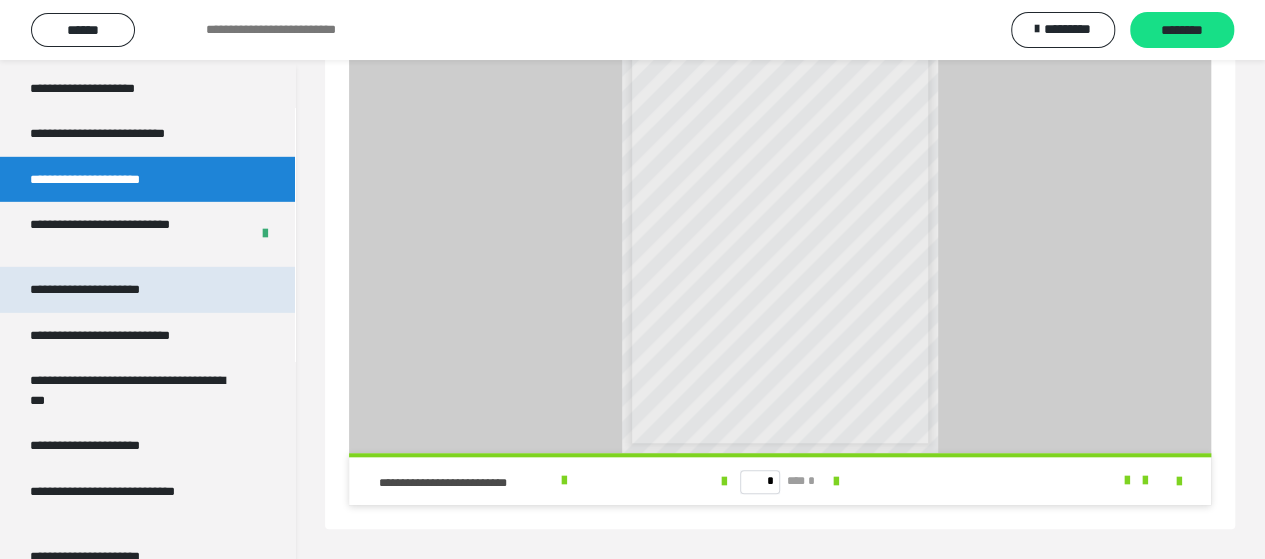click on "**********" at bounding box center (107, 290) 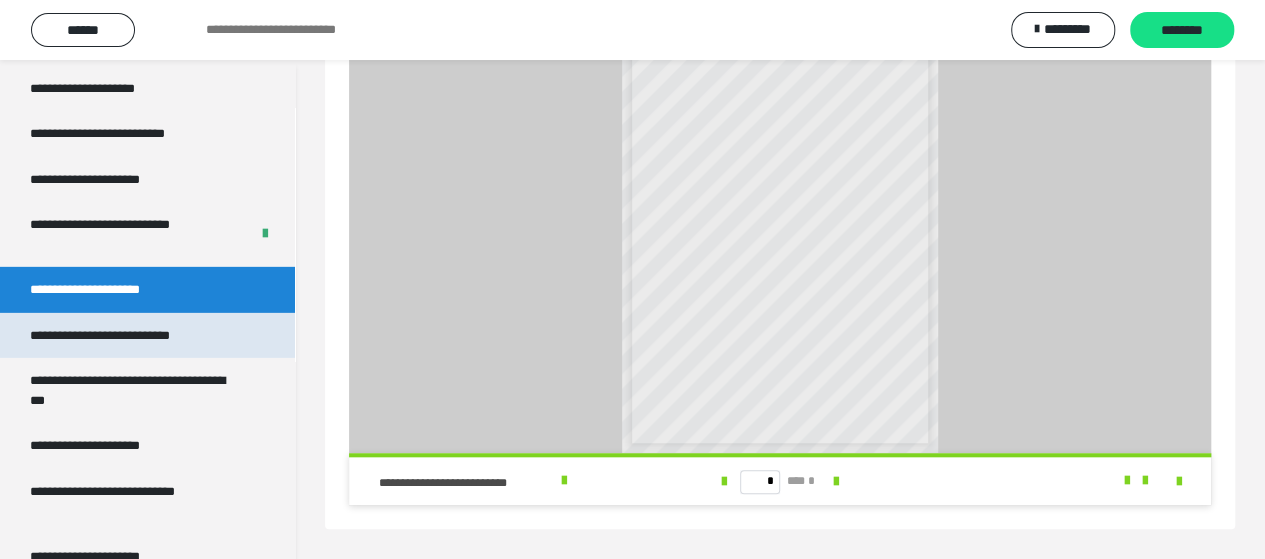 scroll, scrollTop: 1409, scrollLeft: 0, axis: vertical 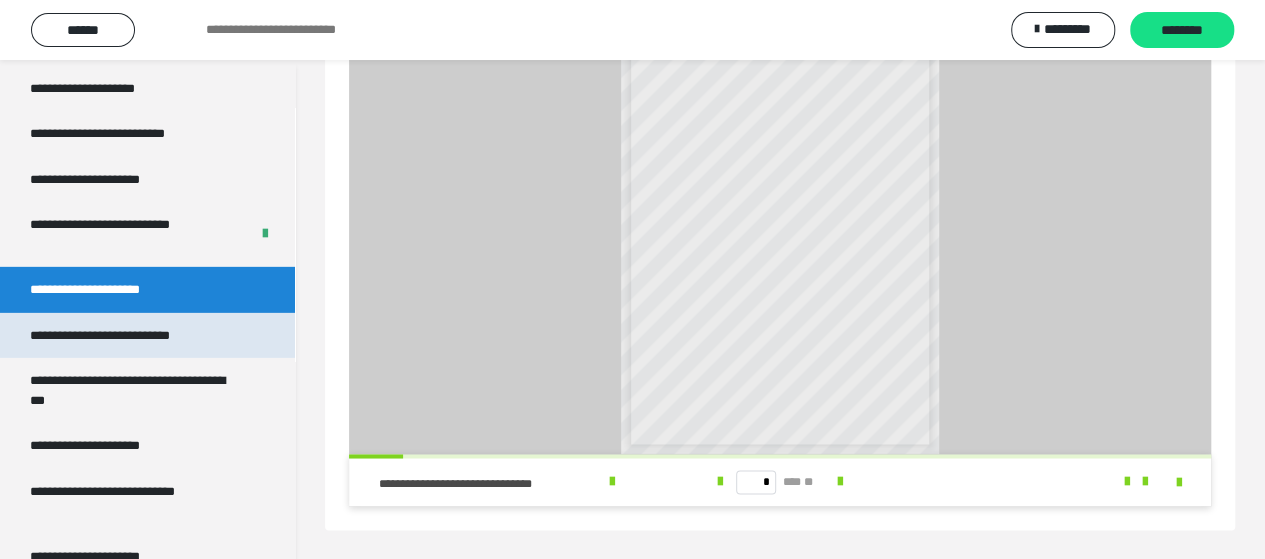 click on "**********" at bounding box center [127, 336] 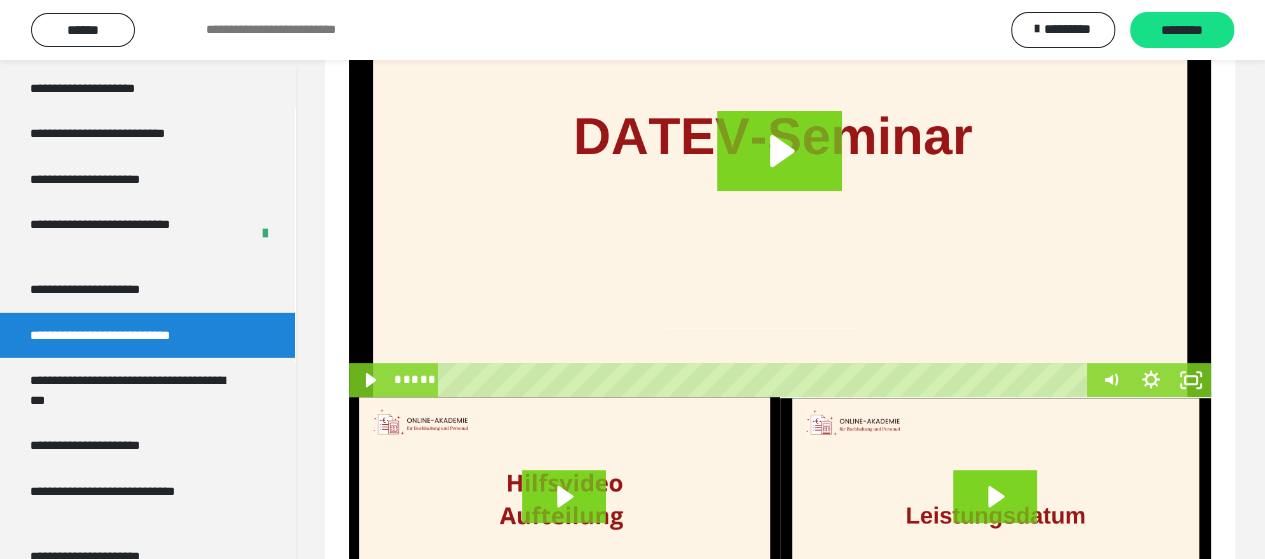scroll, scrollTop: 325, scrollLeft: 0, axis: vertical 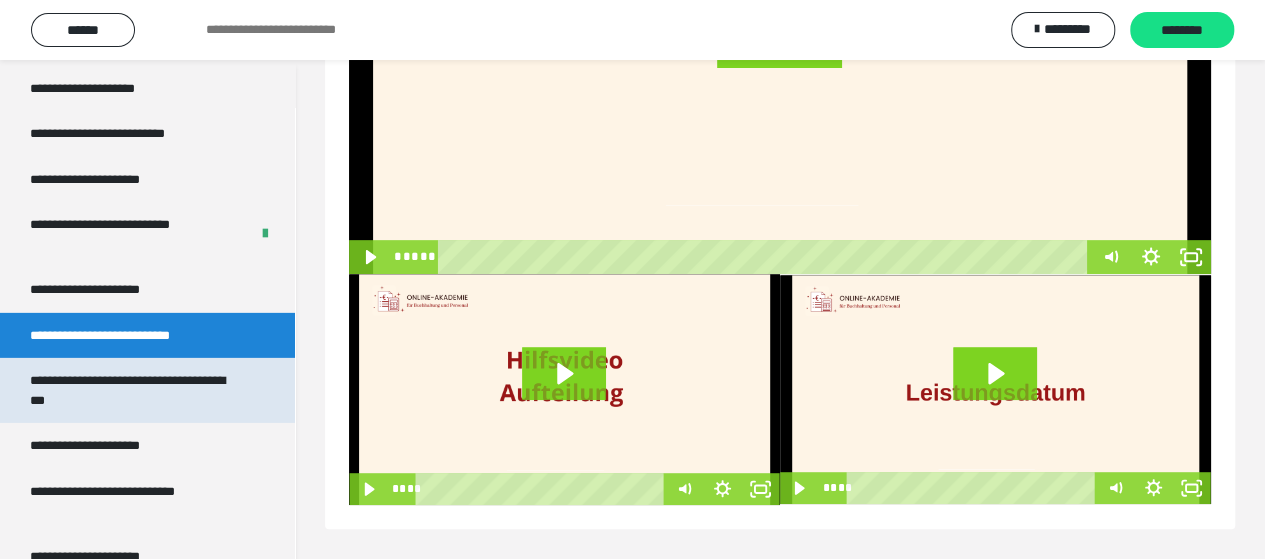 click on "**********" at bounding box center [147, 390] 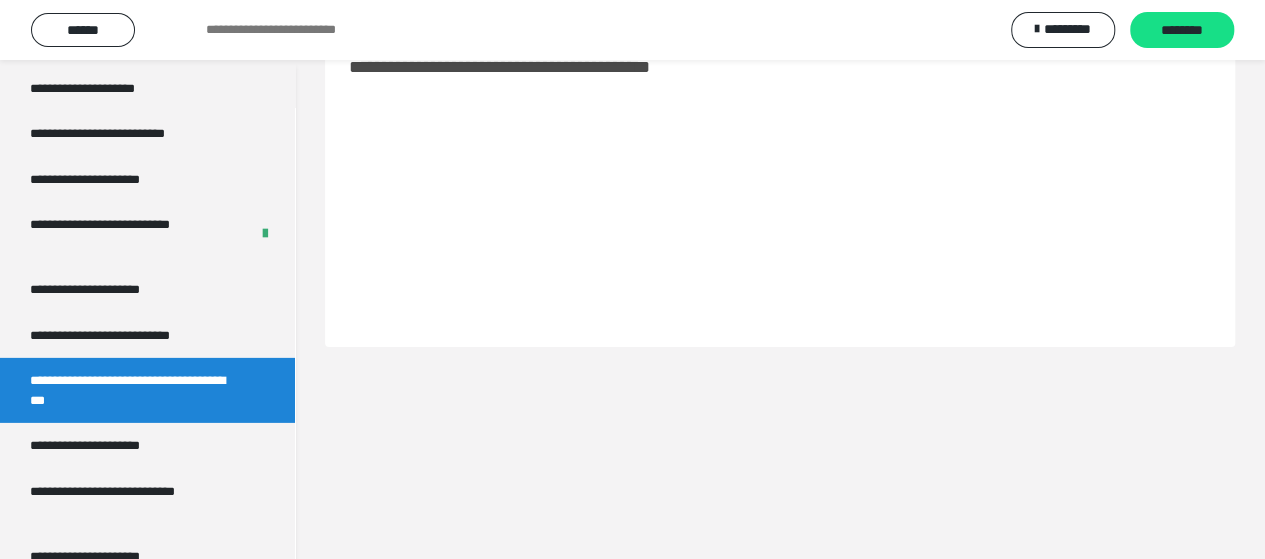 scroll, scrollTop: 60, scrollLeft: 0, axis: vertical 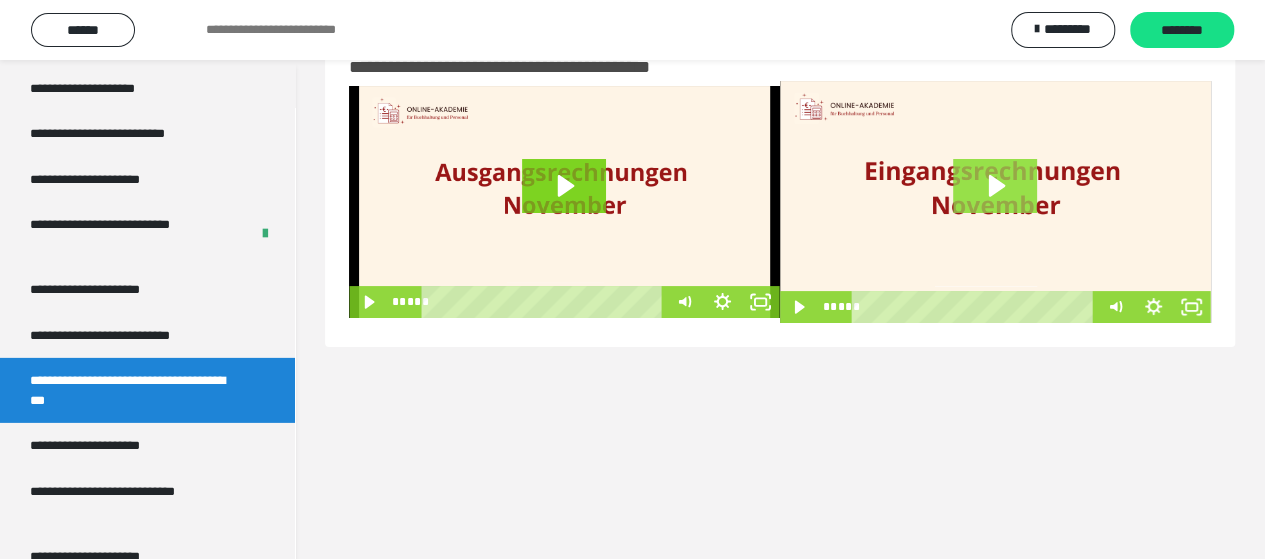 click 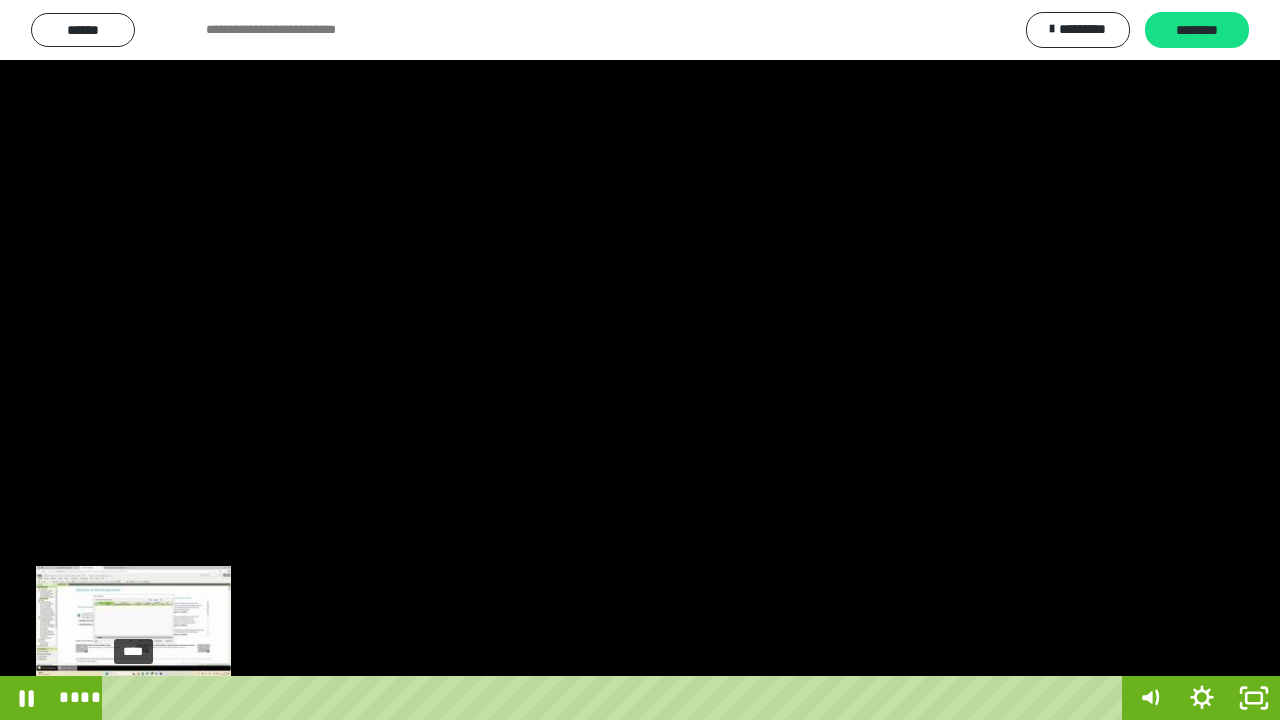 click at bounding box center [133, 698] 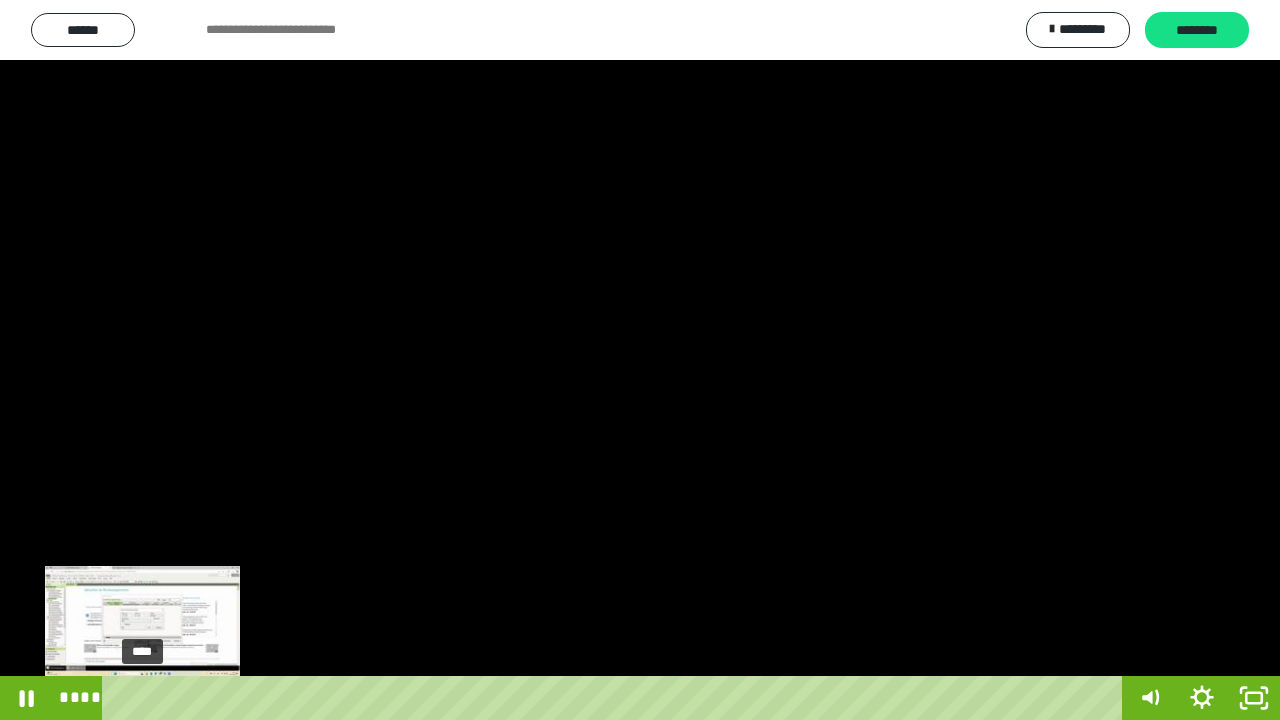 click at bounding box center [142, 698] 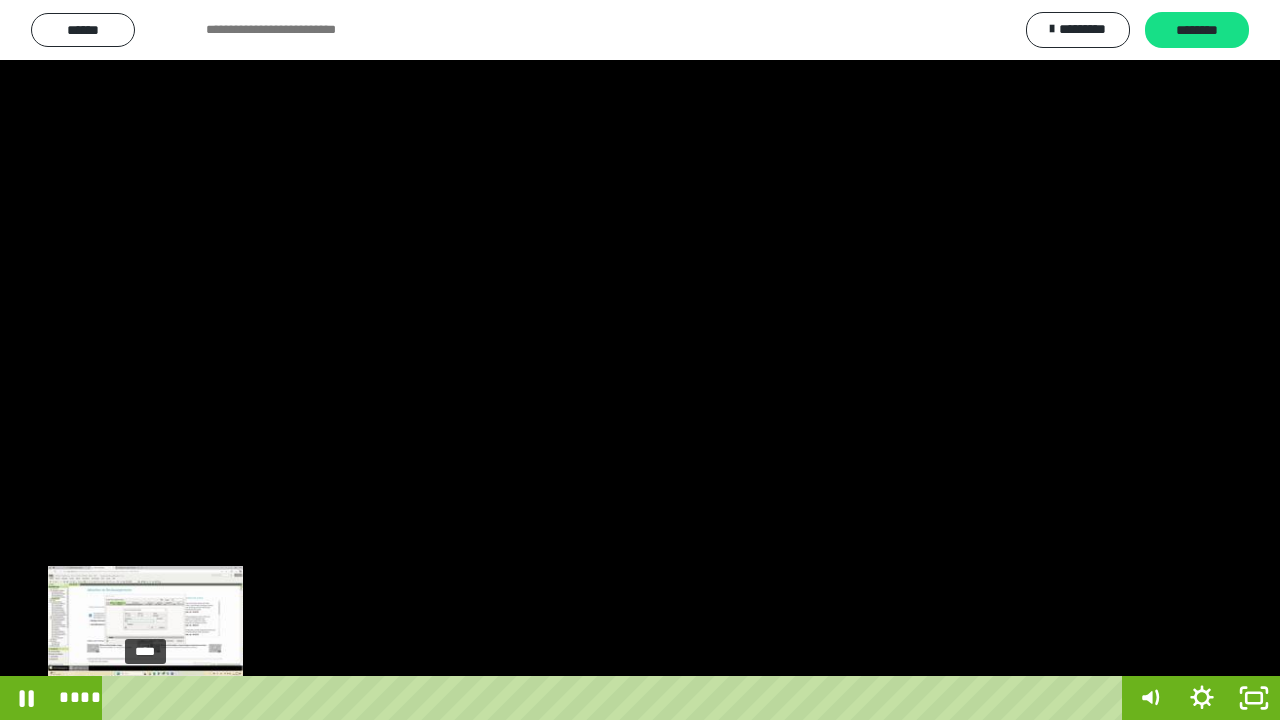 click at bounding box center (145, 698) 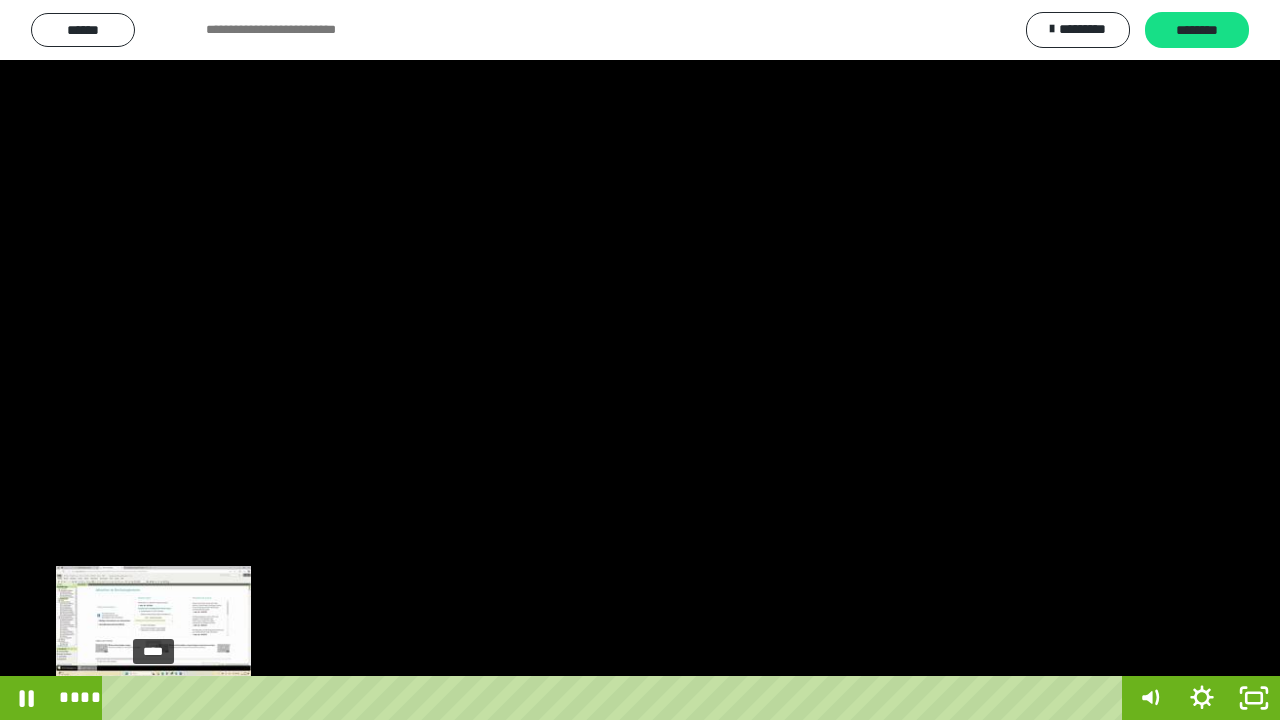 click at bounding box center [153, 698] 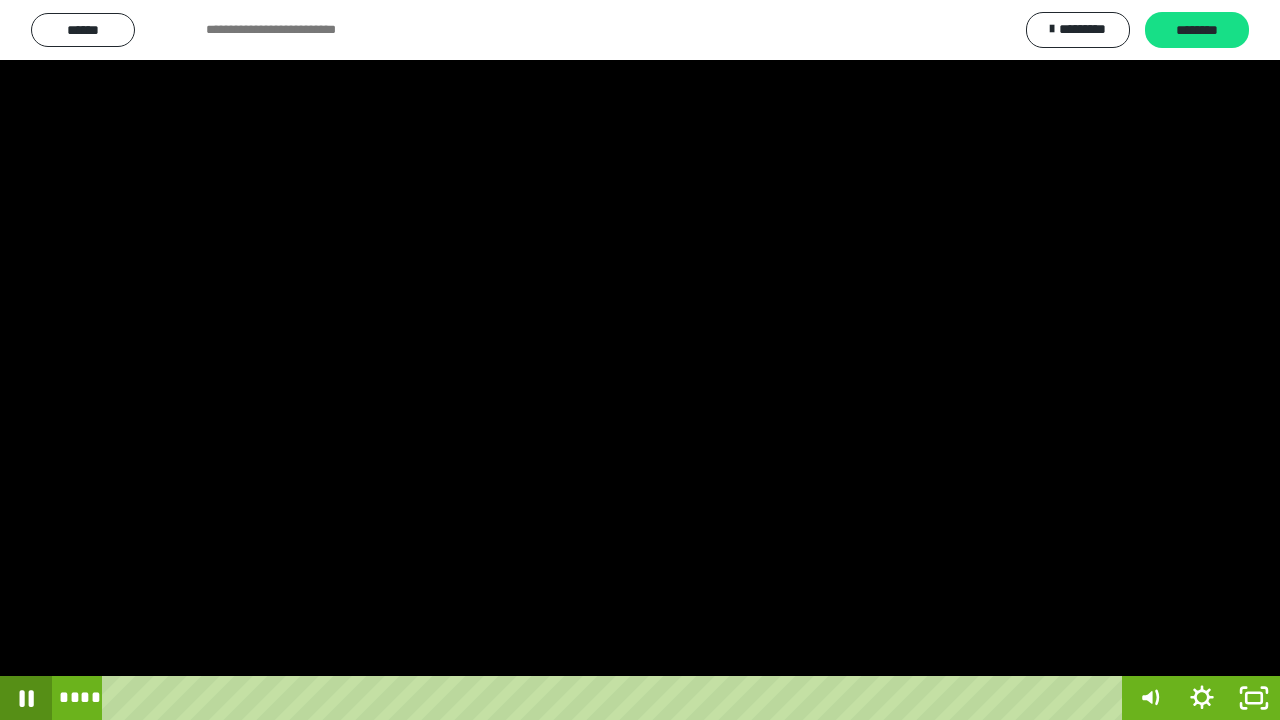click 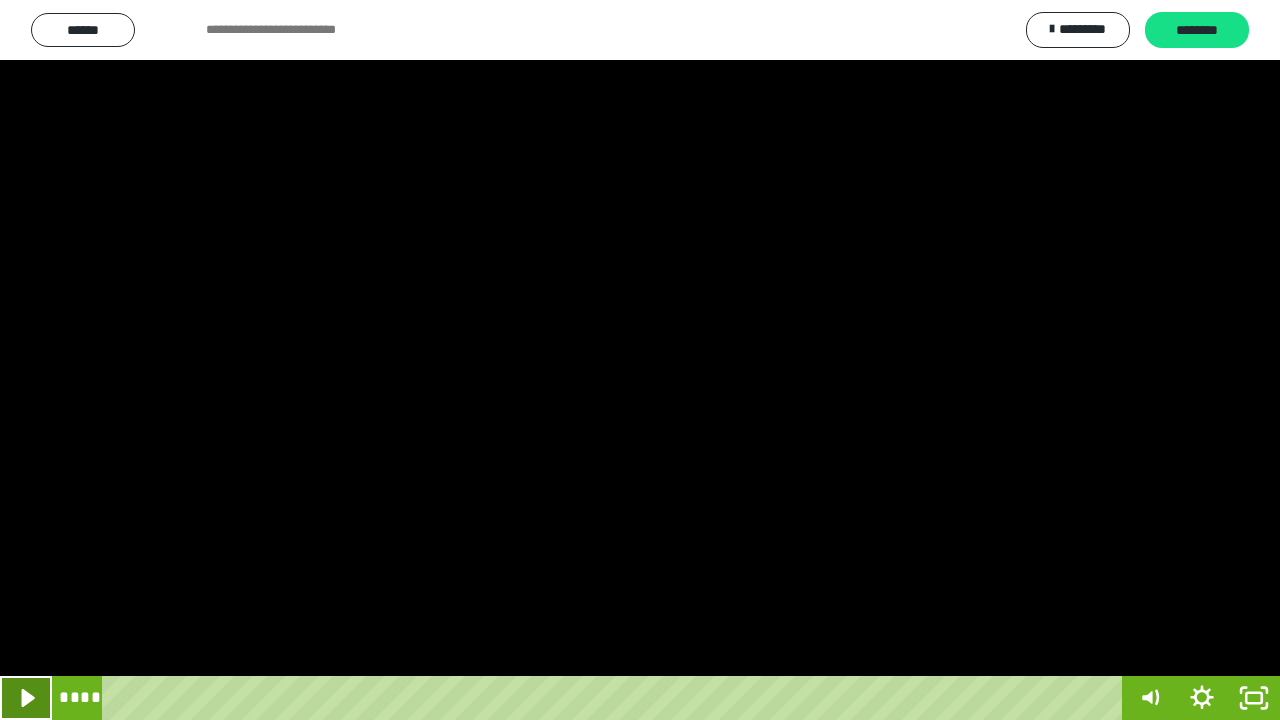 click 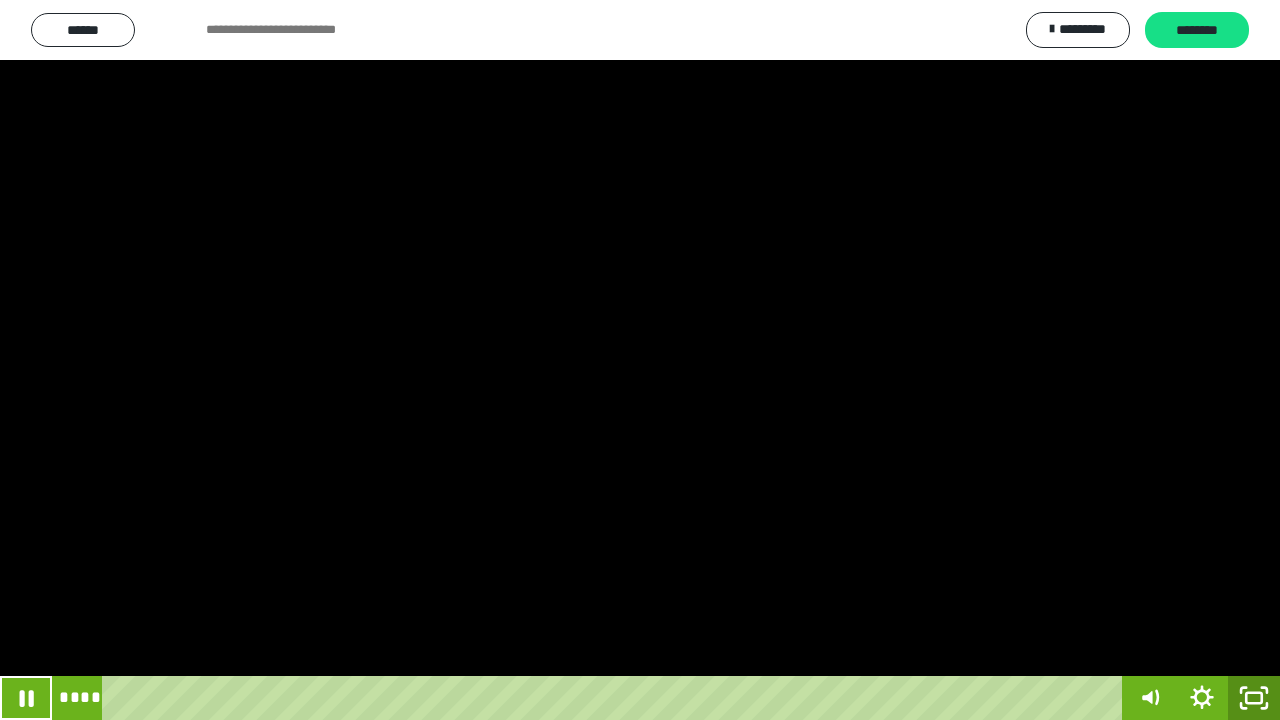 click 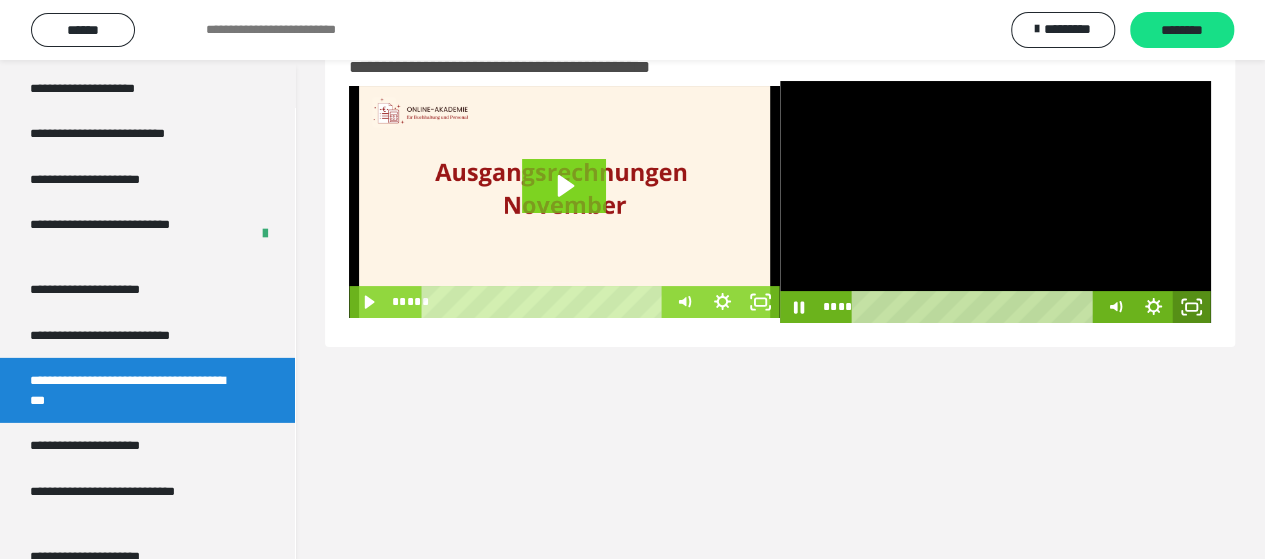 click 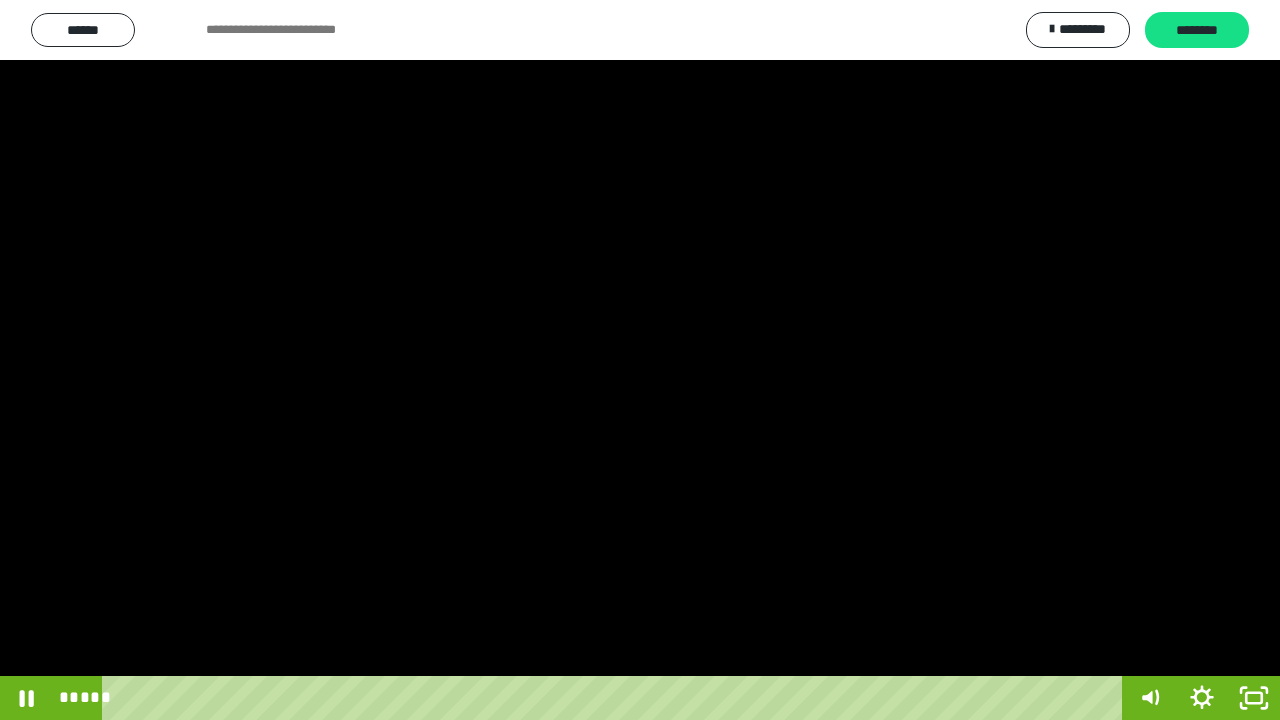 drag, startPoint x: 192, startPoint y: 700, endPoint x: 958, endPoint y: 610, distance: 771.2691 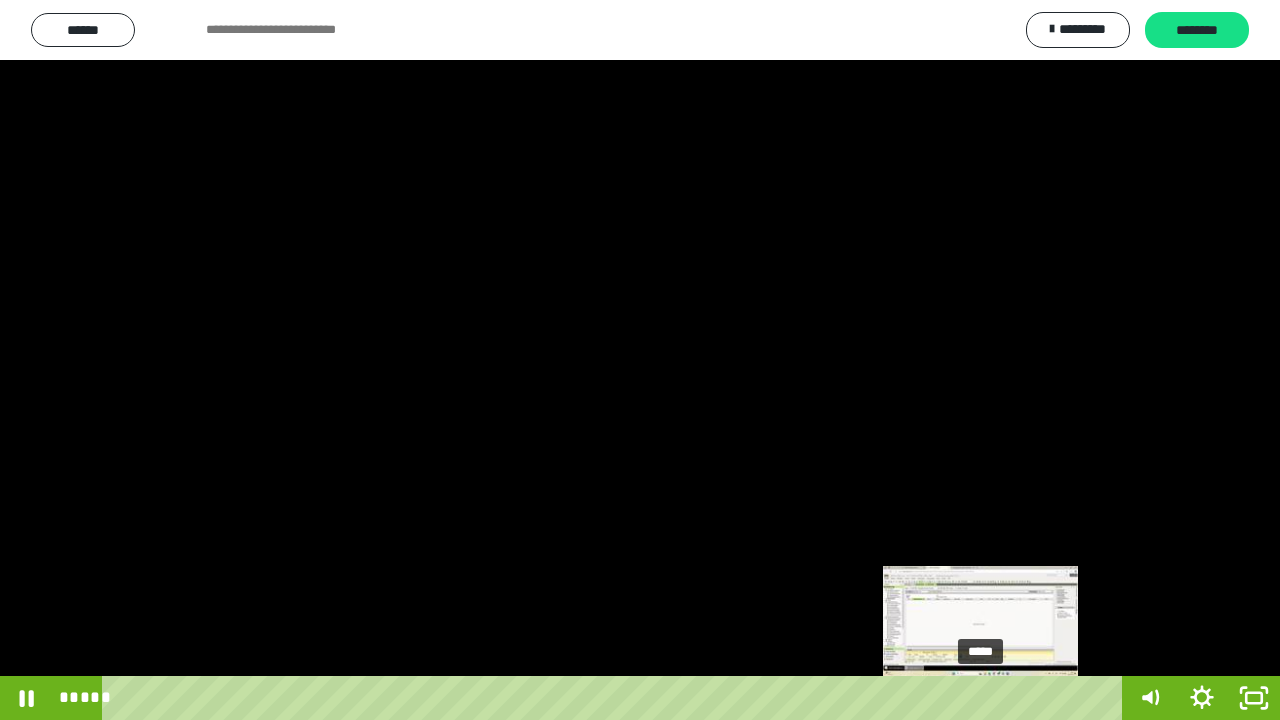 click on "*****" at bounding box center [616, 698] 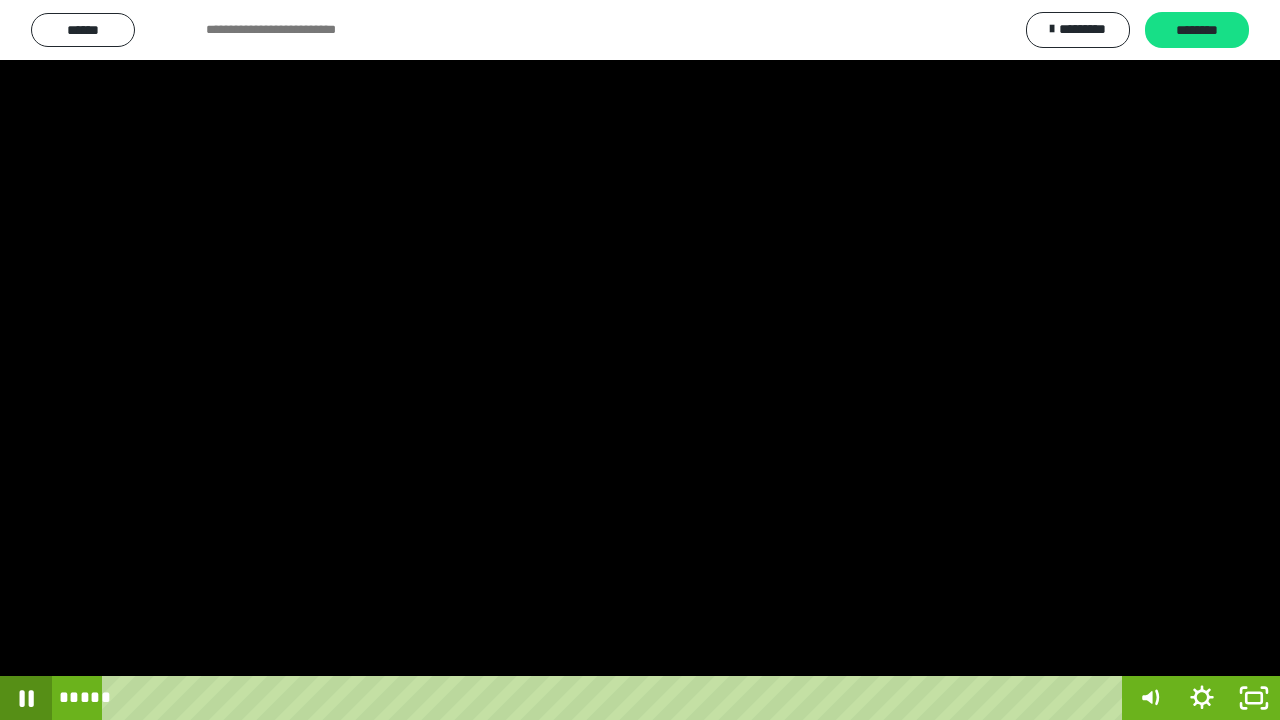 click 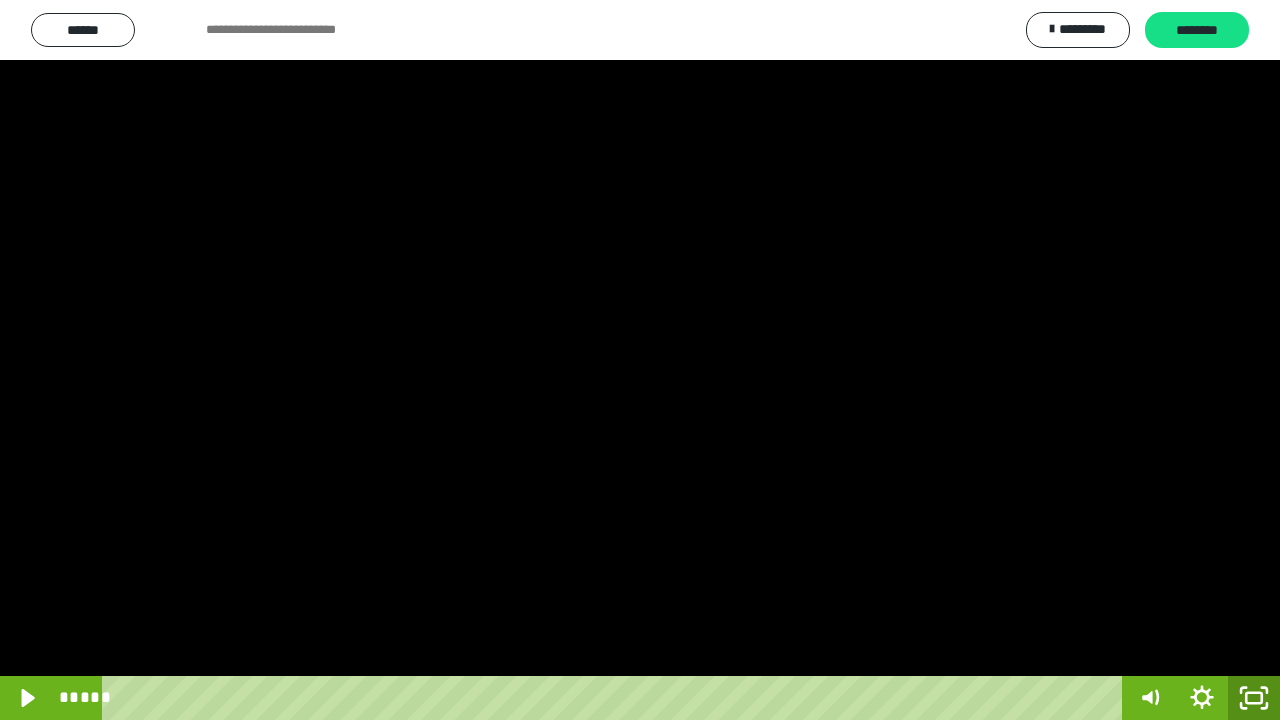 click 